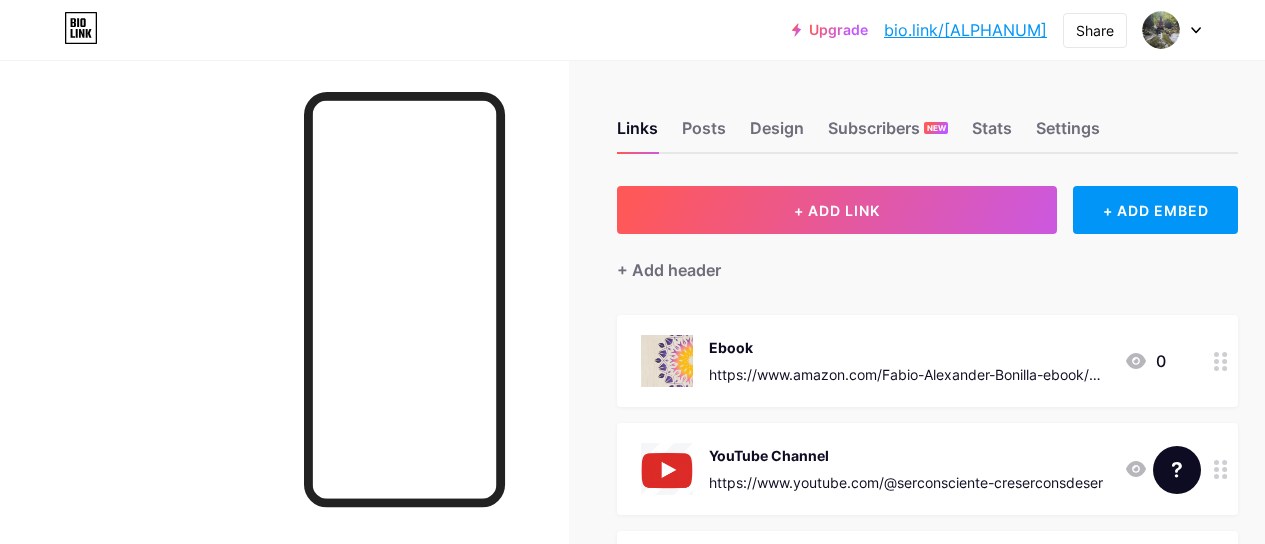 scroll, scrollTop: 0, scrollLeft: 0, axis: both 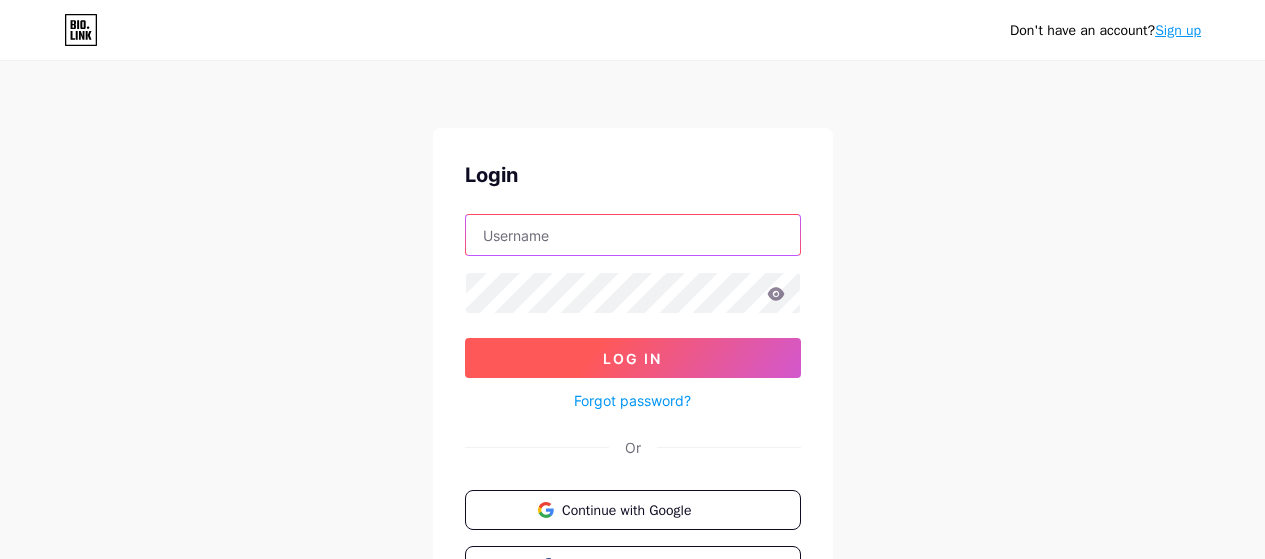 type on "[EMAIL]" 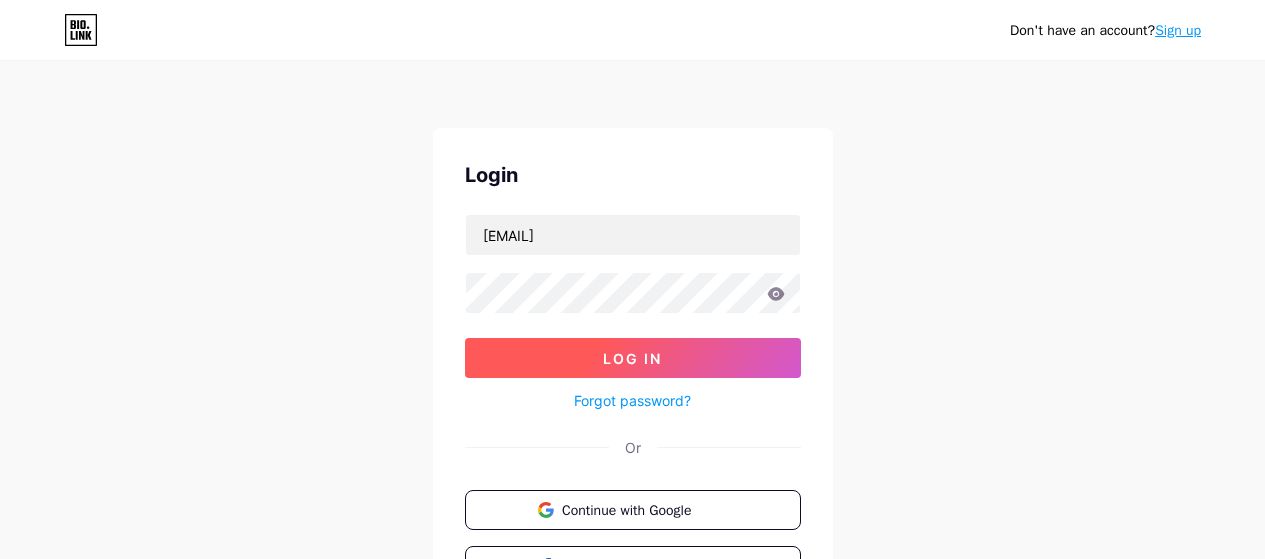 click on "Log In" at bounding box center [632, 358] 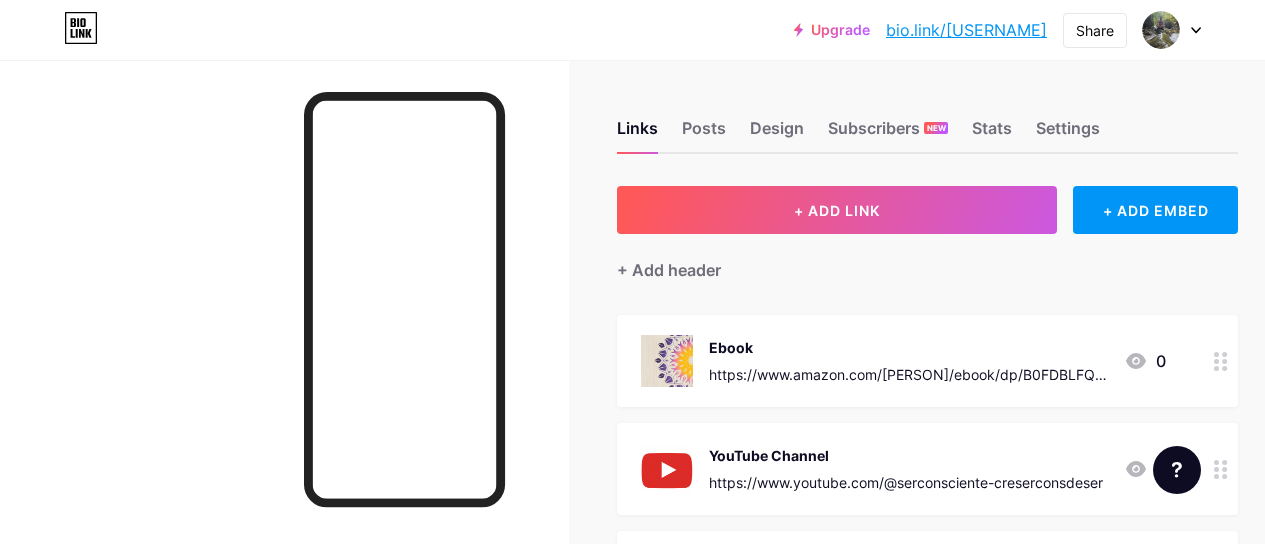 click on "Ebook" at bounding box center (908, 347) 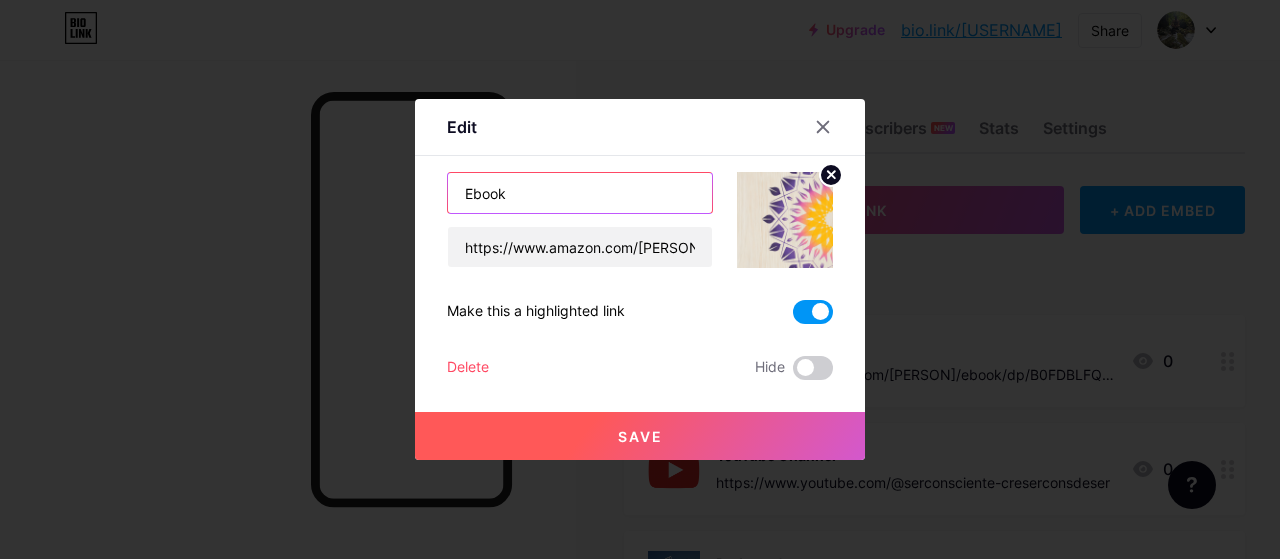 click on "Ebook" at bounding box center (580, 193) 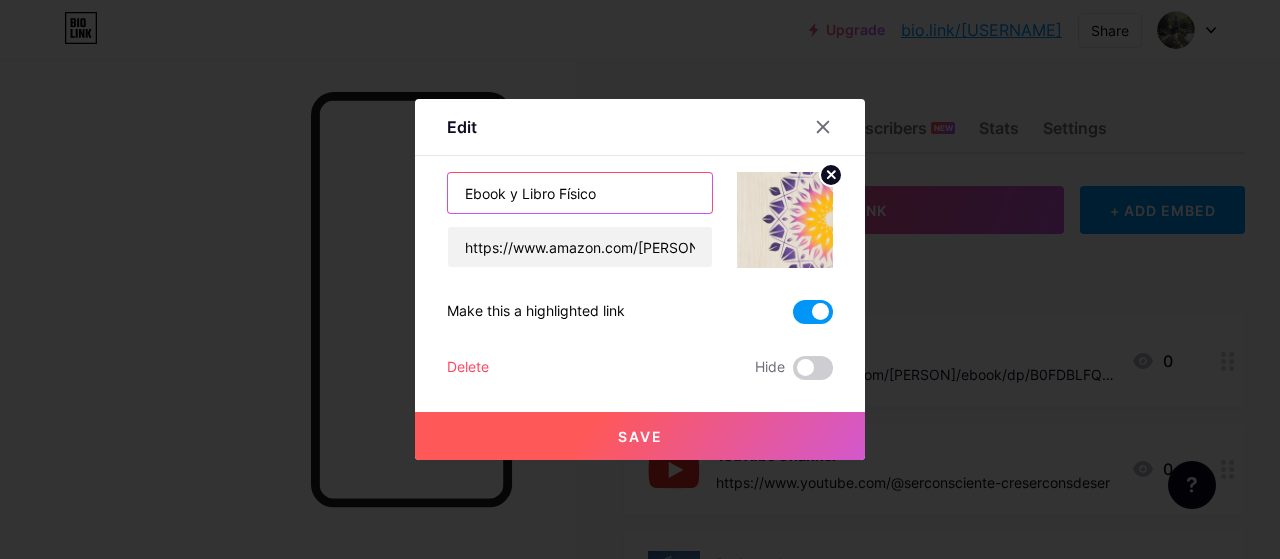 type on "Ebook y Libro Físico" 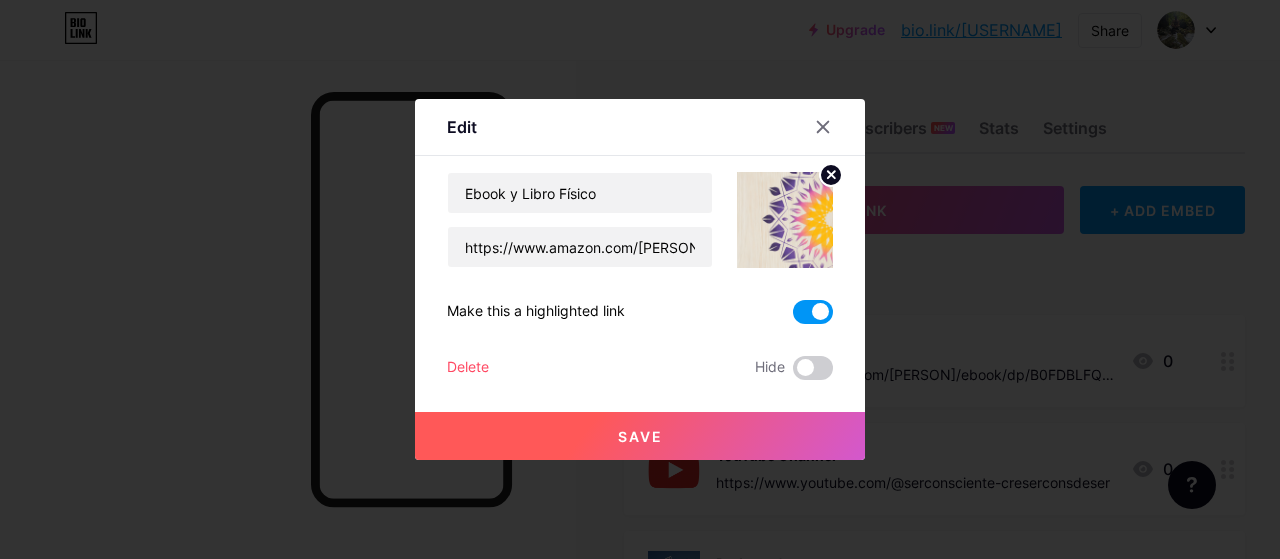 click on "Save" at bounding box center (640, 436) 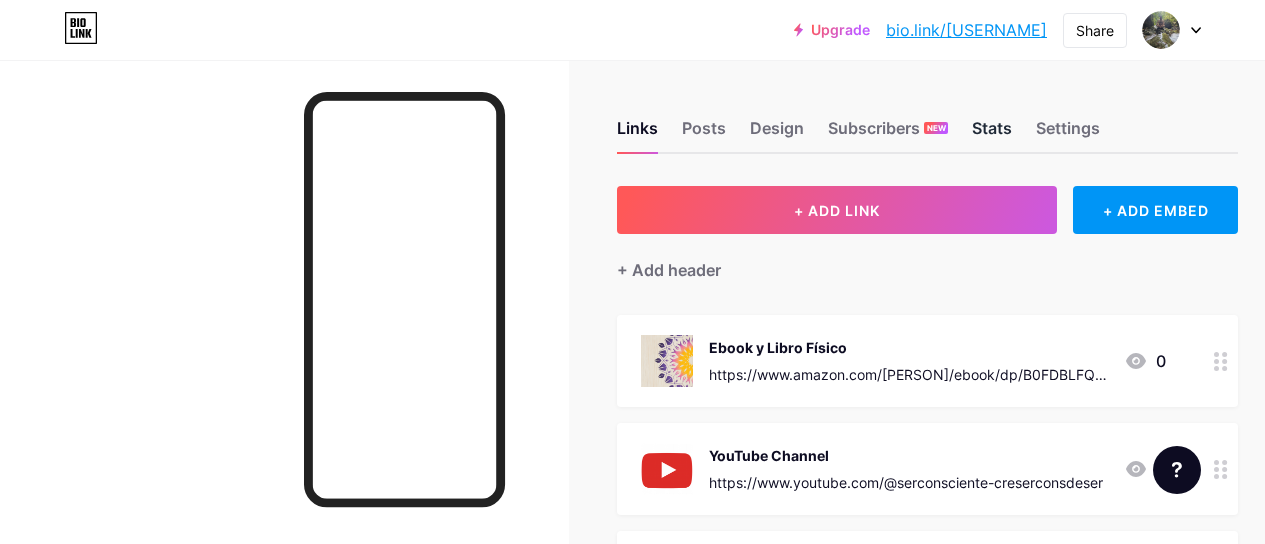 click on "Stats" at bounding box center (992, 134) 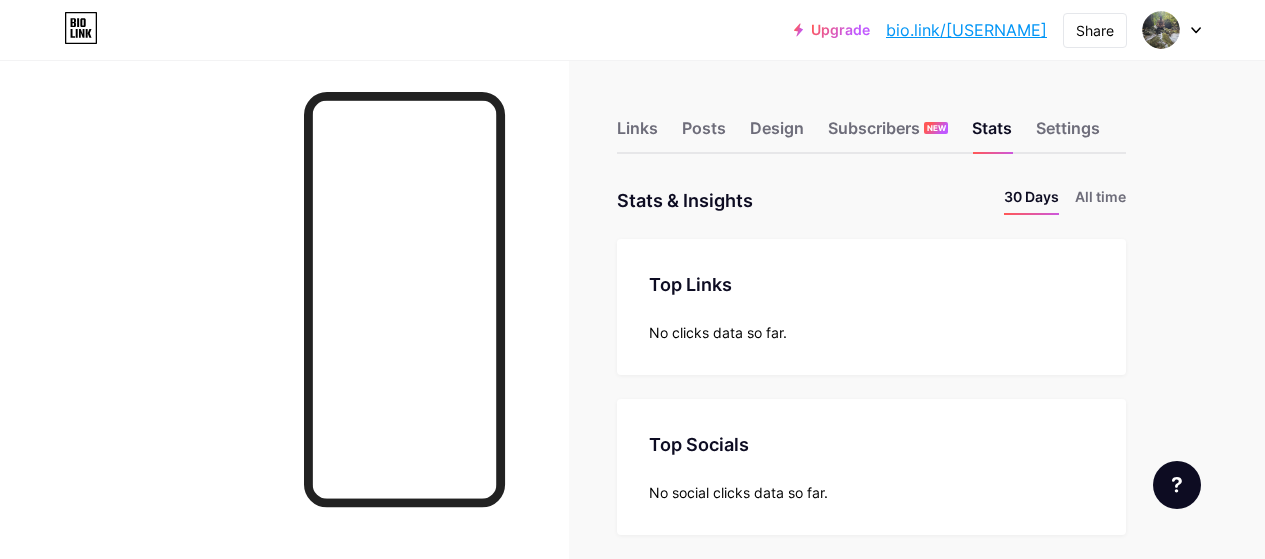 scroll, scrollTop: 999441, scrollLeft: 998735, axis: both 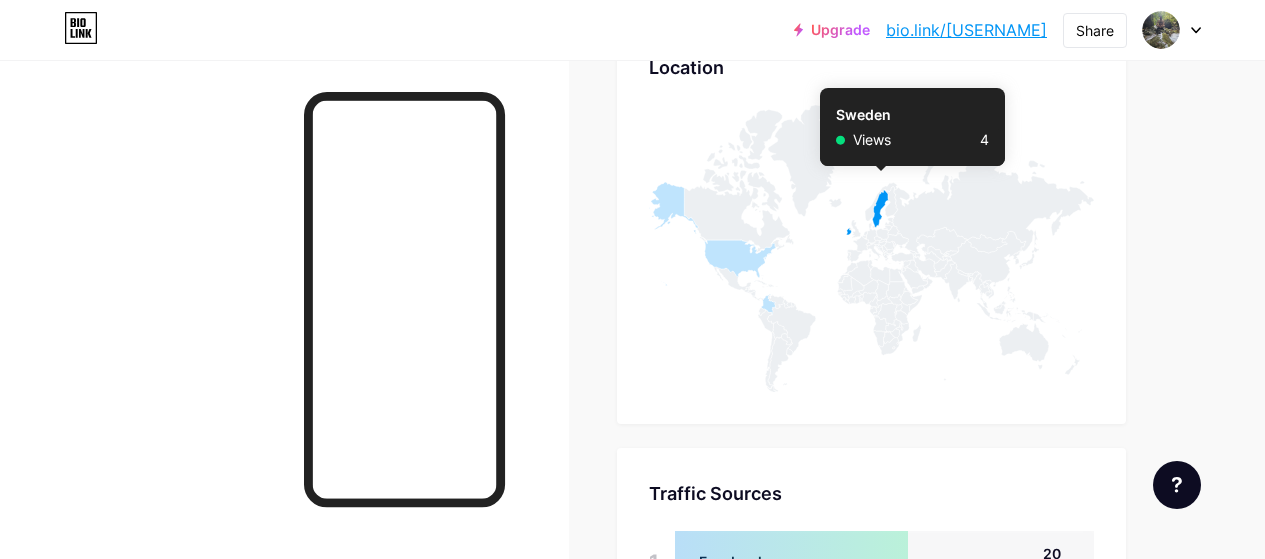 click 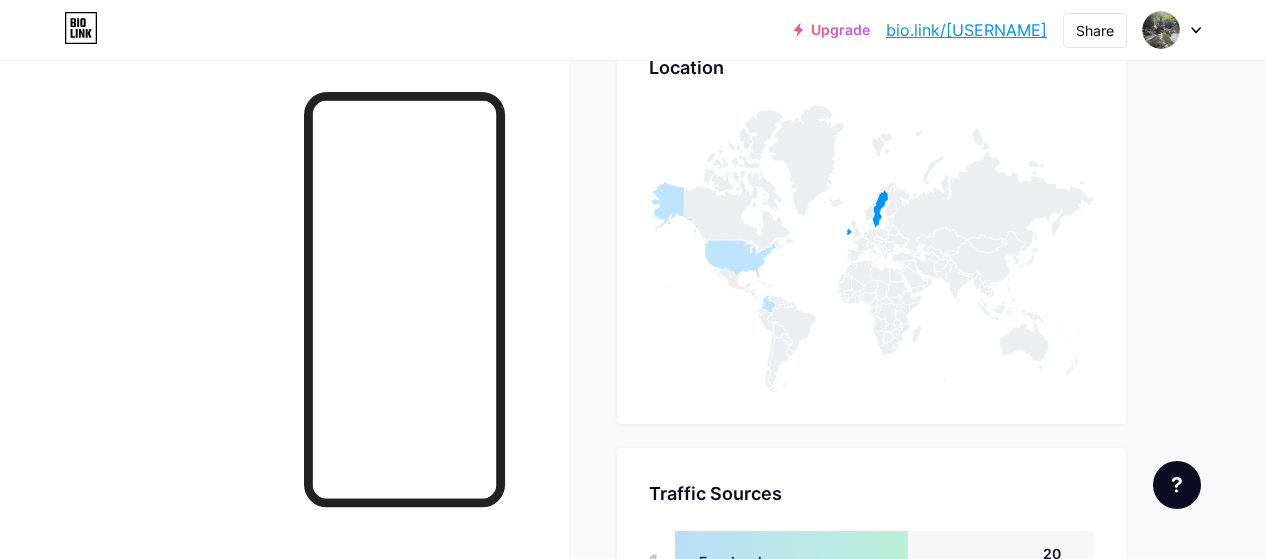 click 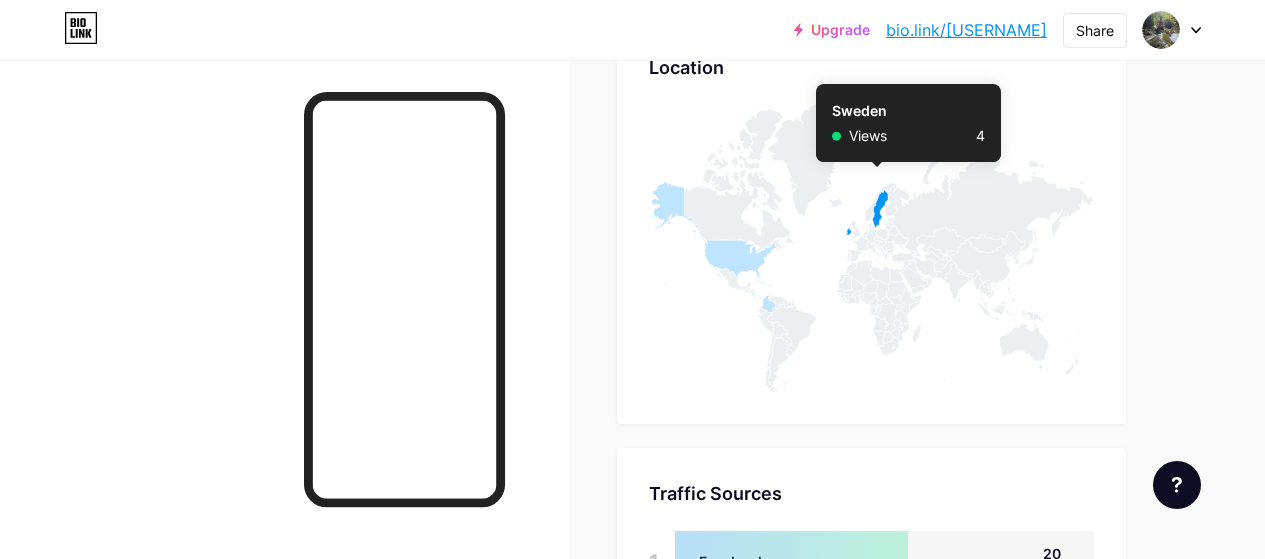 click 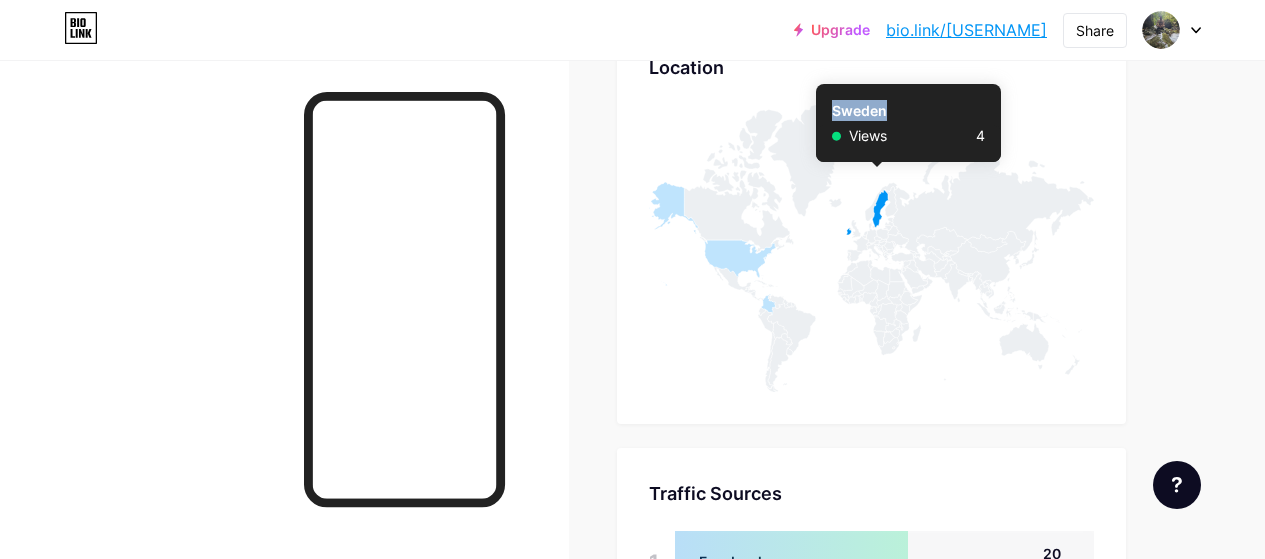 click 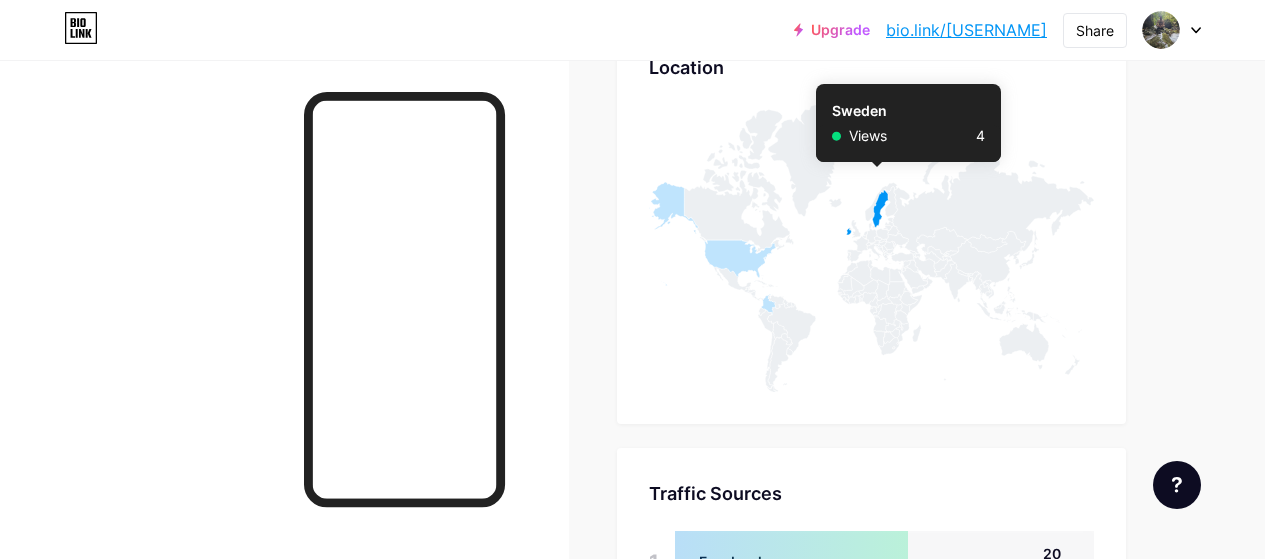 click 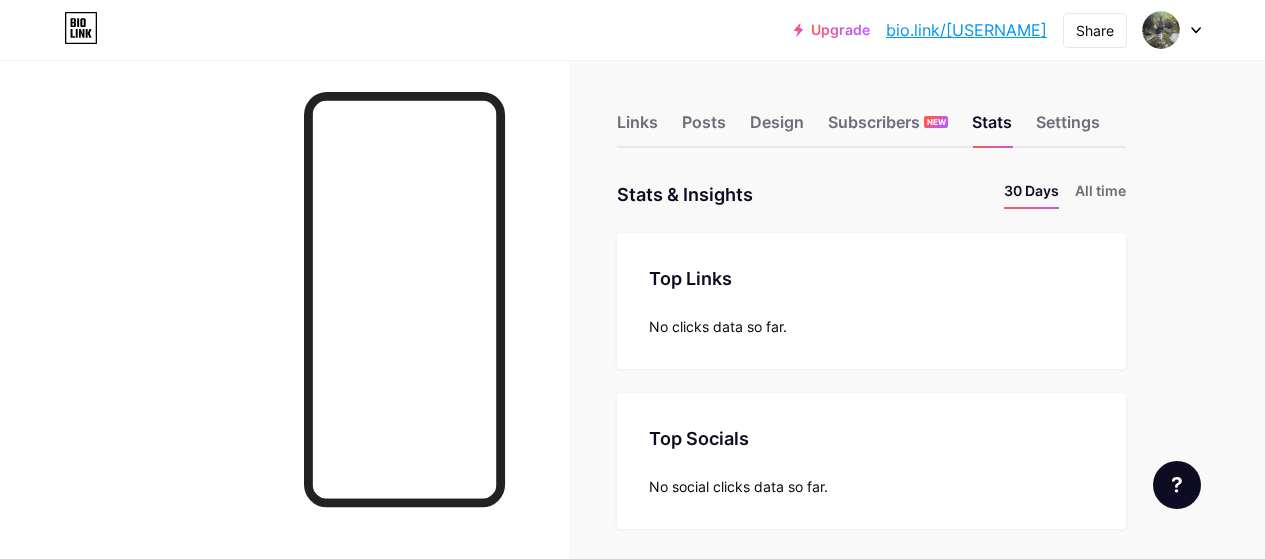 scroll, scrollTop: 0, scrollLeft: 0, axis: both 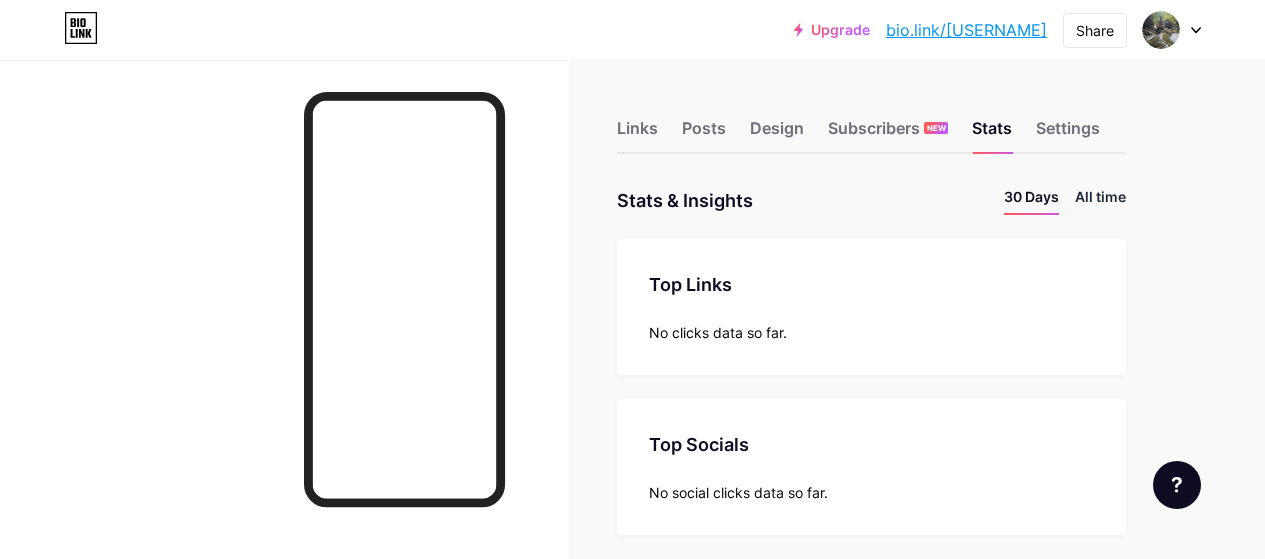 click on "All
time" at bounding box center (1100, 200) 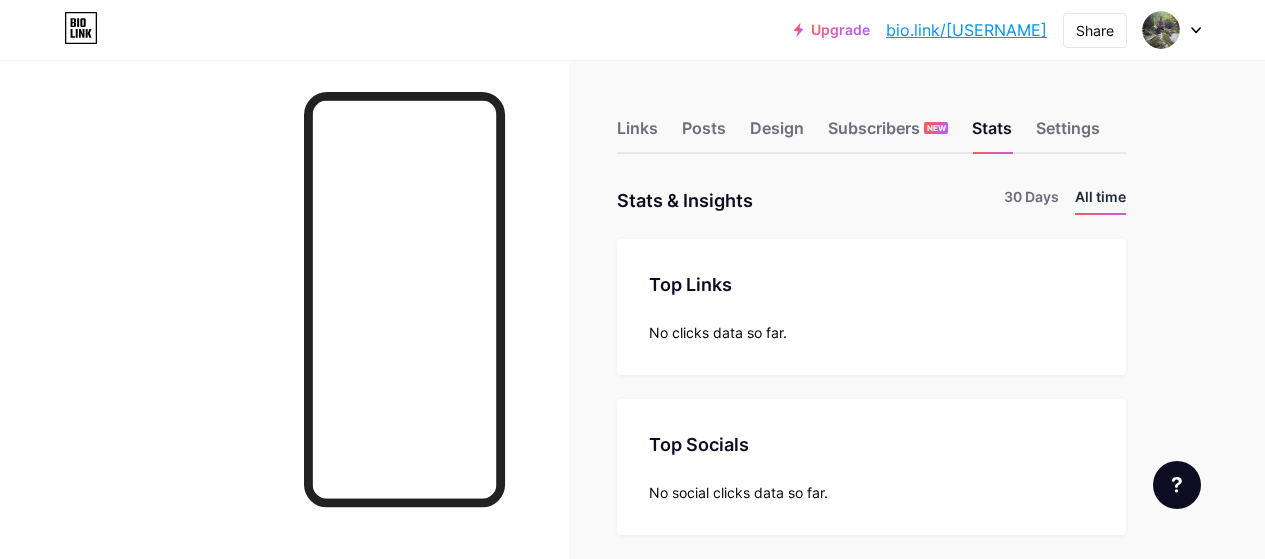 scroll, scrollTop: 999441, scrollLeft: 998735, axis: both 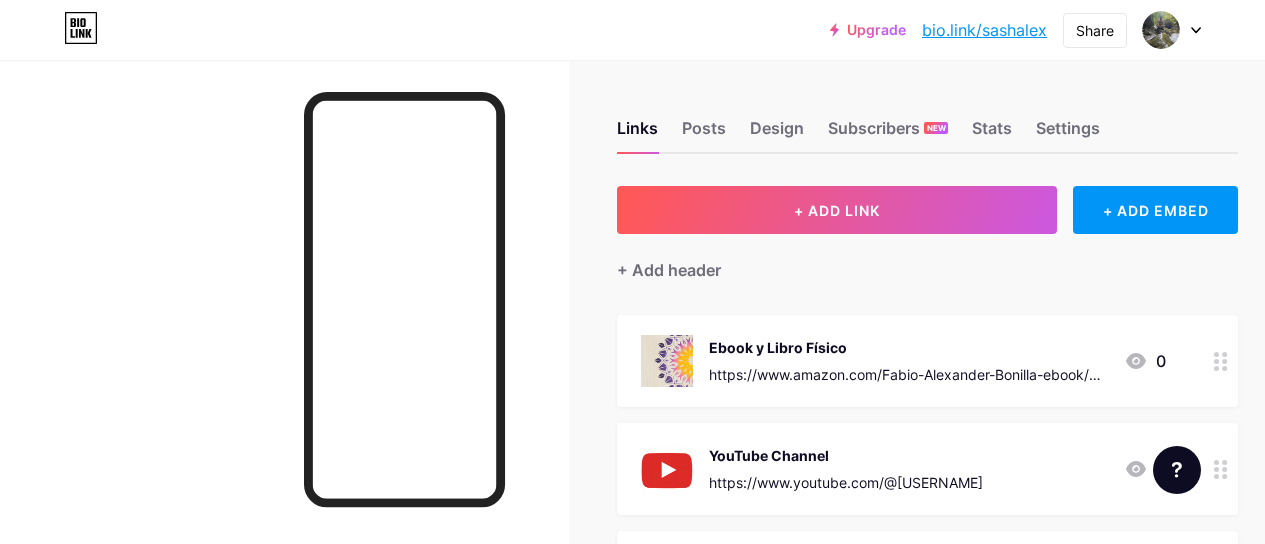 click 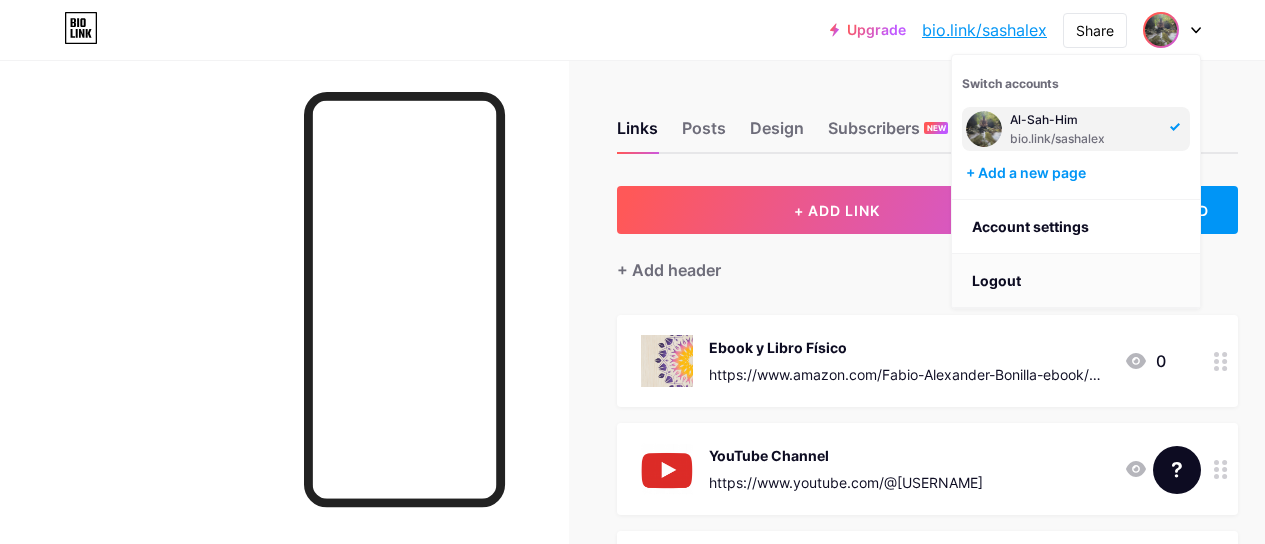 click on "Logout" at bounding box center (1076, 281) 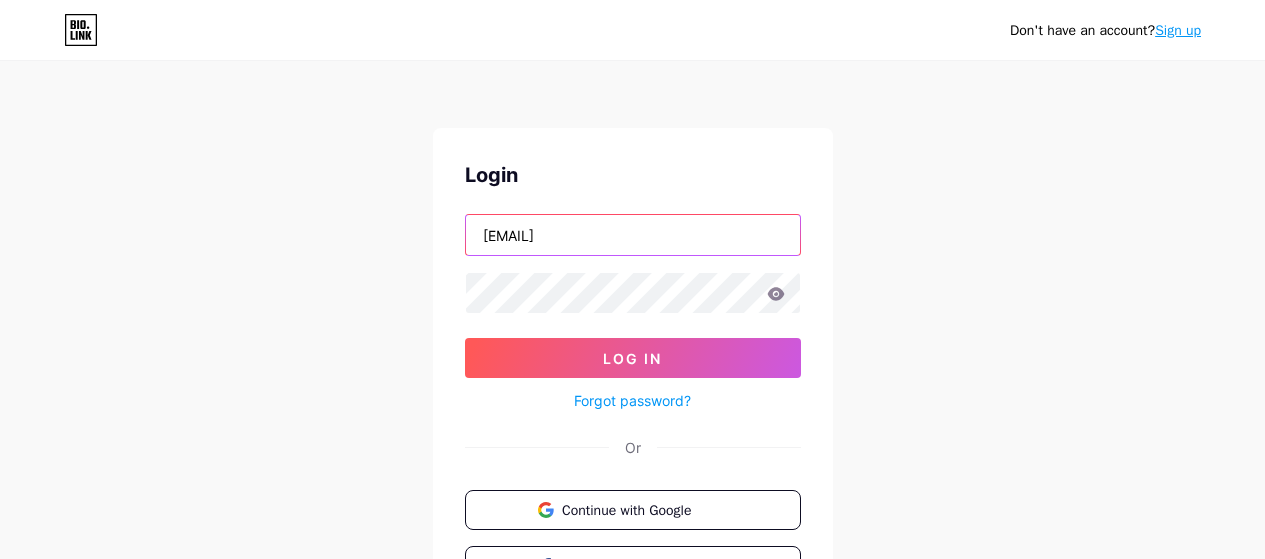 click on "alexbonn22@hotmail.com" at bounding box center (633, 235) 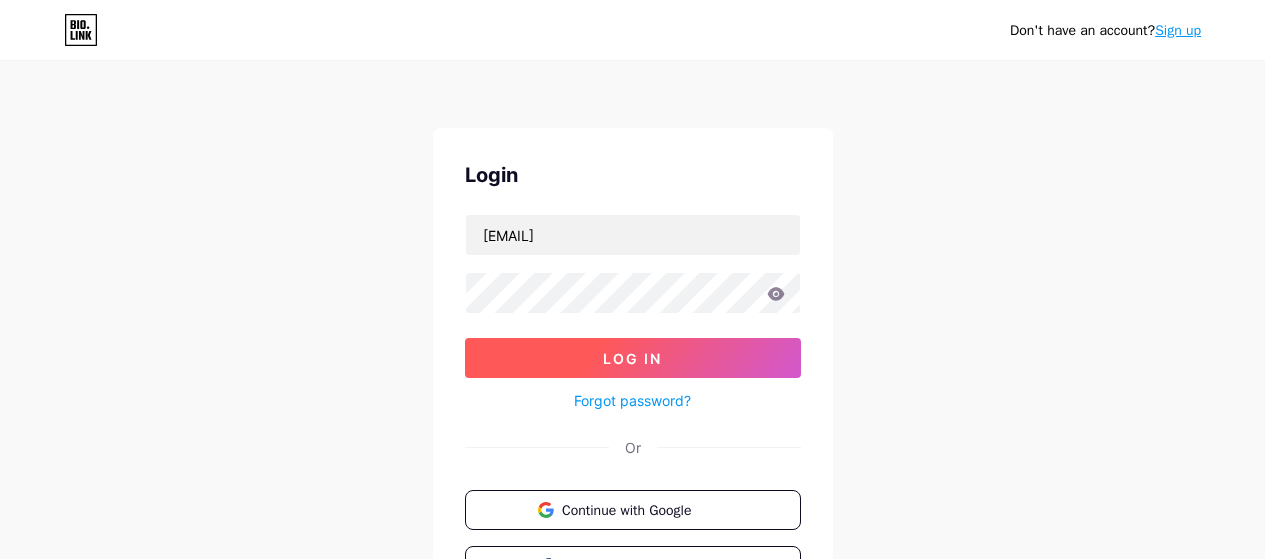 click on "Log In" at bounding box center (633, 358) 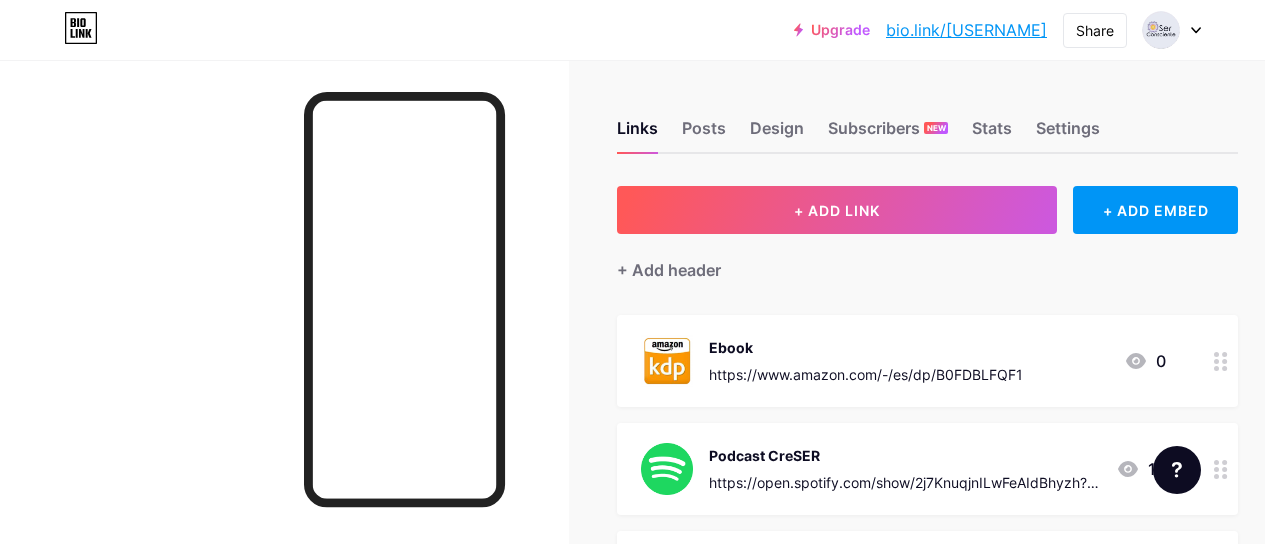 click at bounding box center (667, 361) 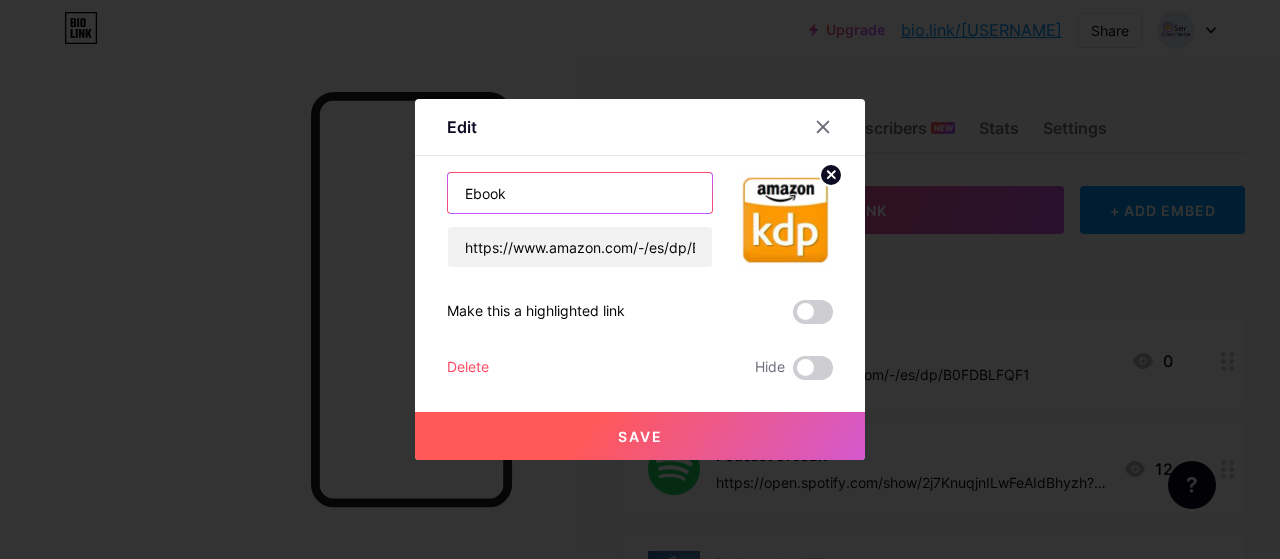click on "Ebook" at bounding box center [580, 193] 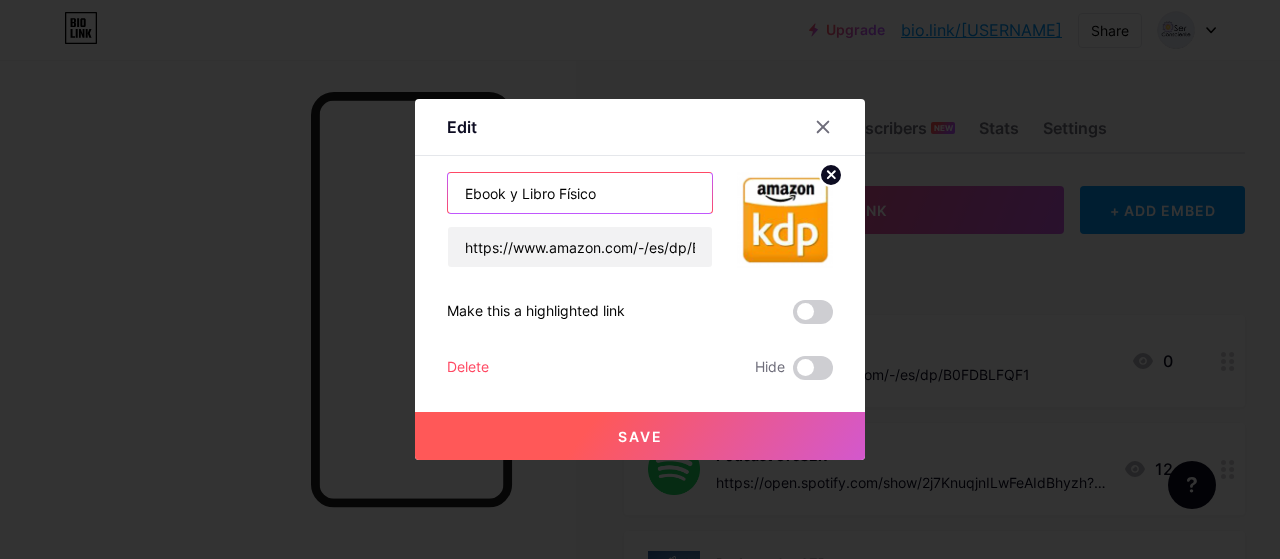 type on "Ebook y Libro Físico" 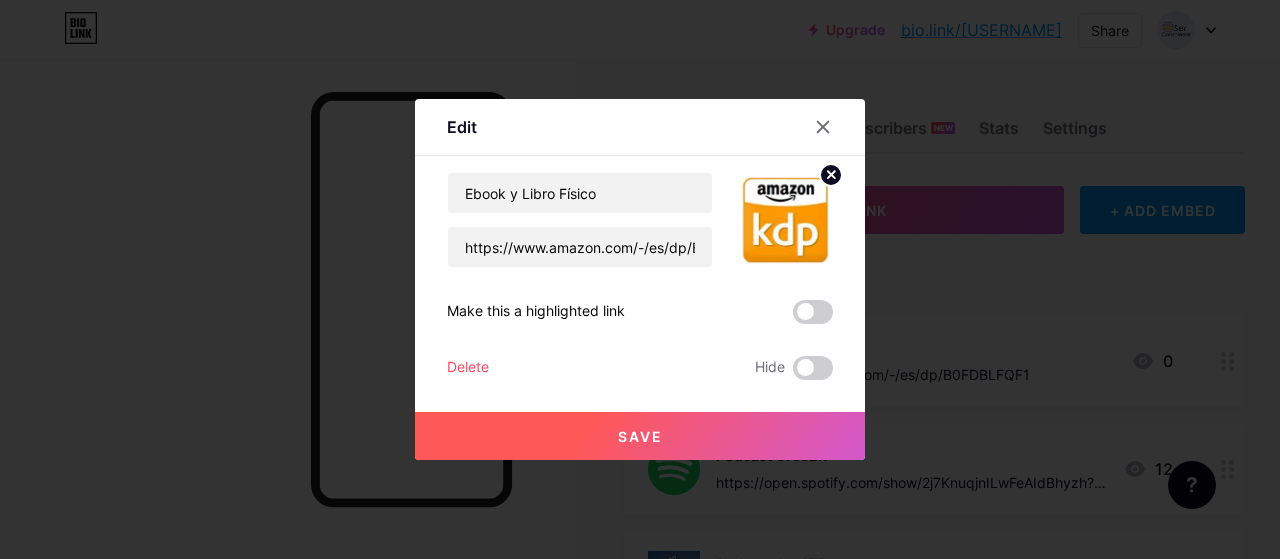click 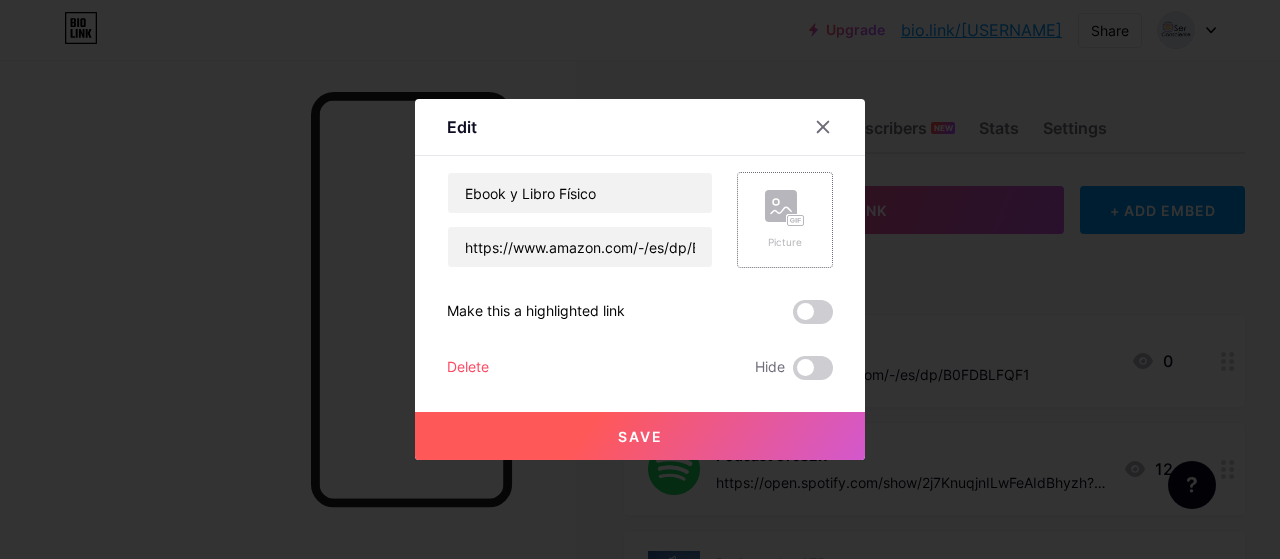 click 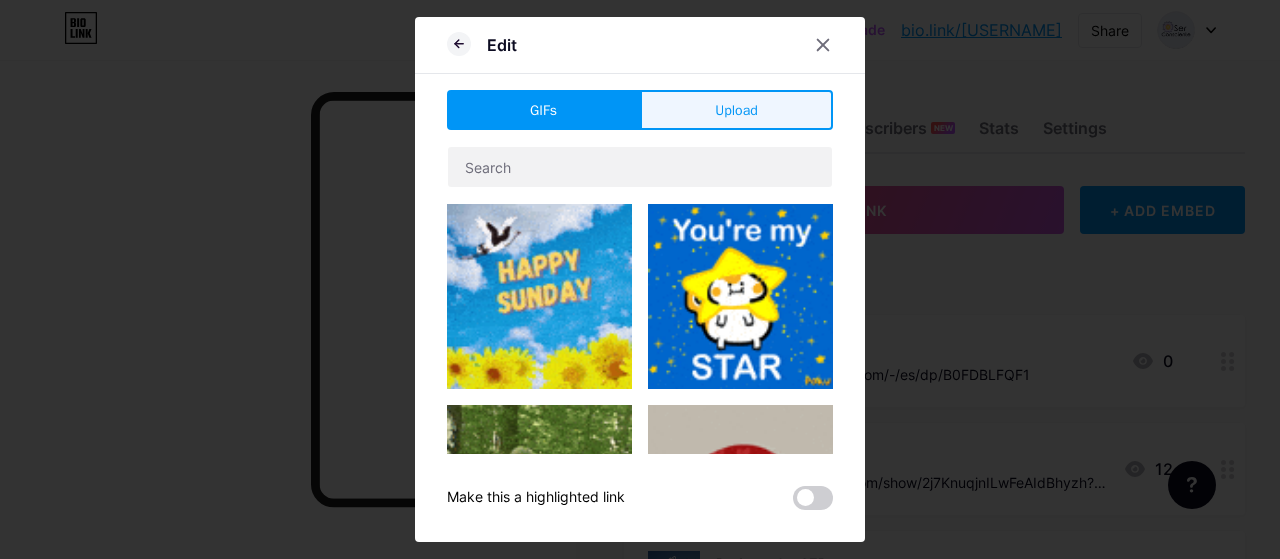 click on "Upload" at bounding box center [736, 110] 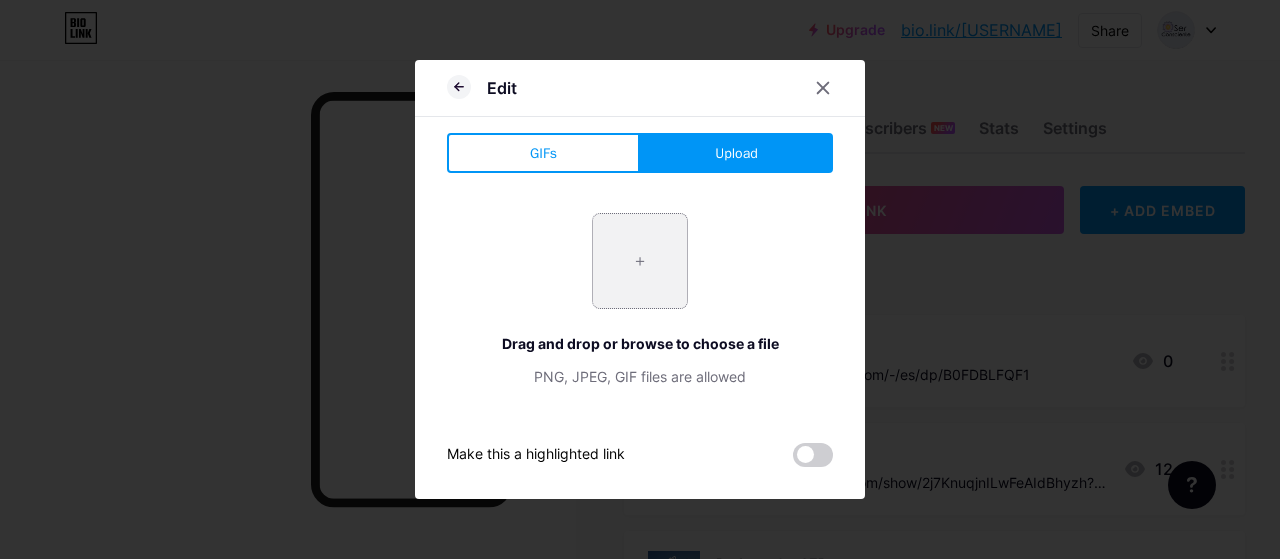 click at bounding box center (640, 261) 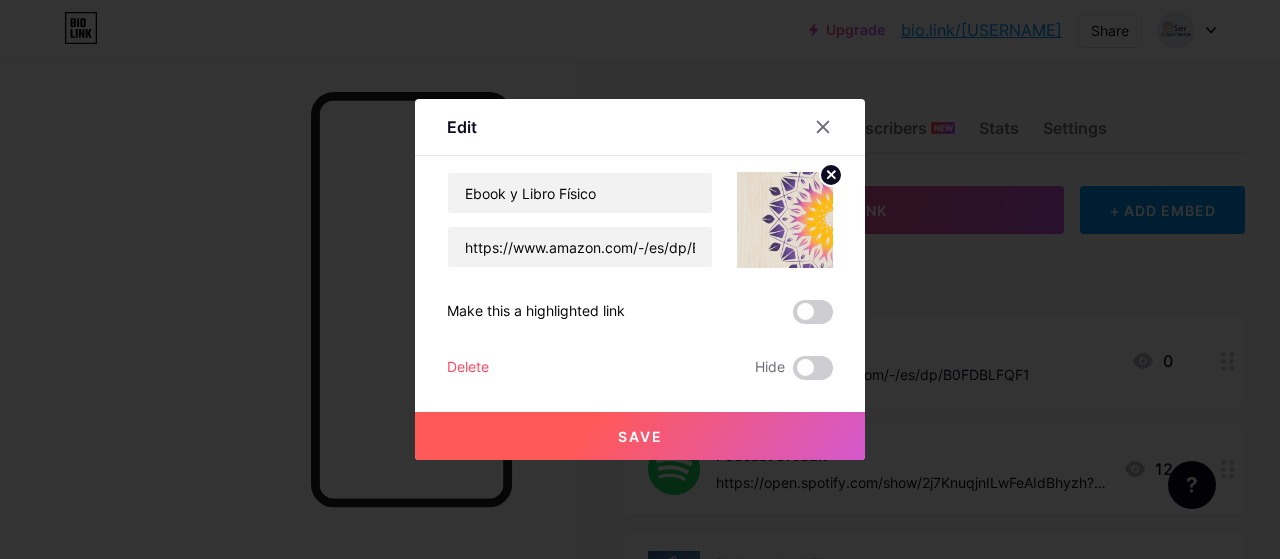 click on "Save" at bounding box center [640, 436] 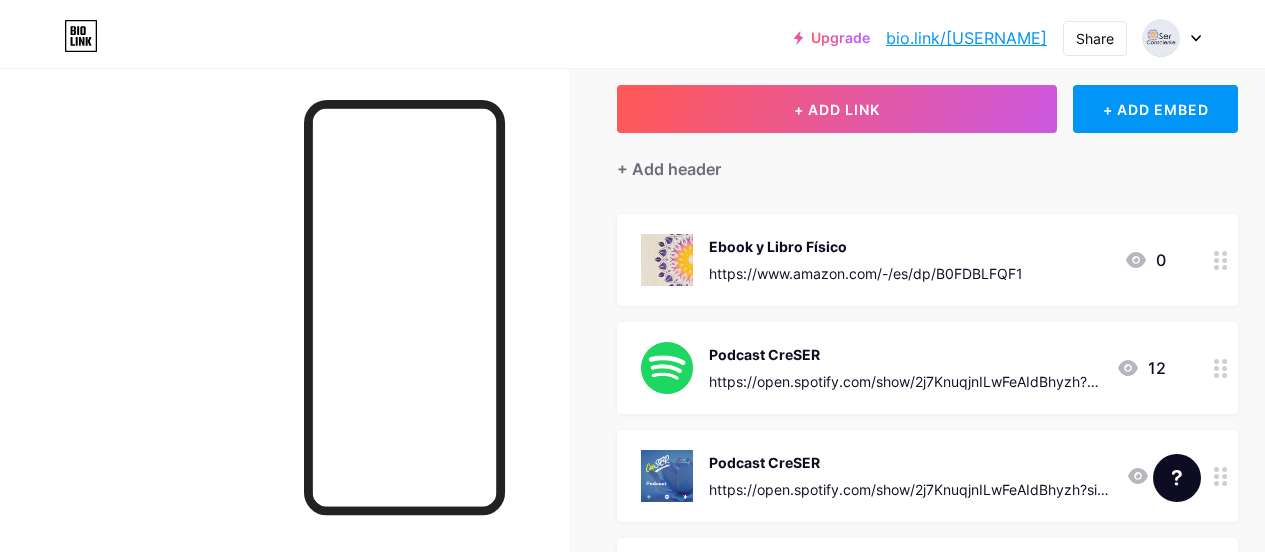 scroll, scrollTop: 0, scrollLeft: 0, axis: both 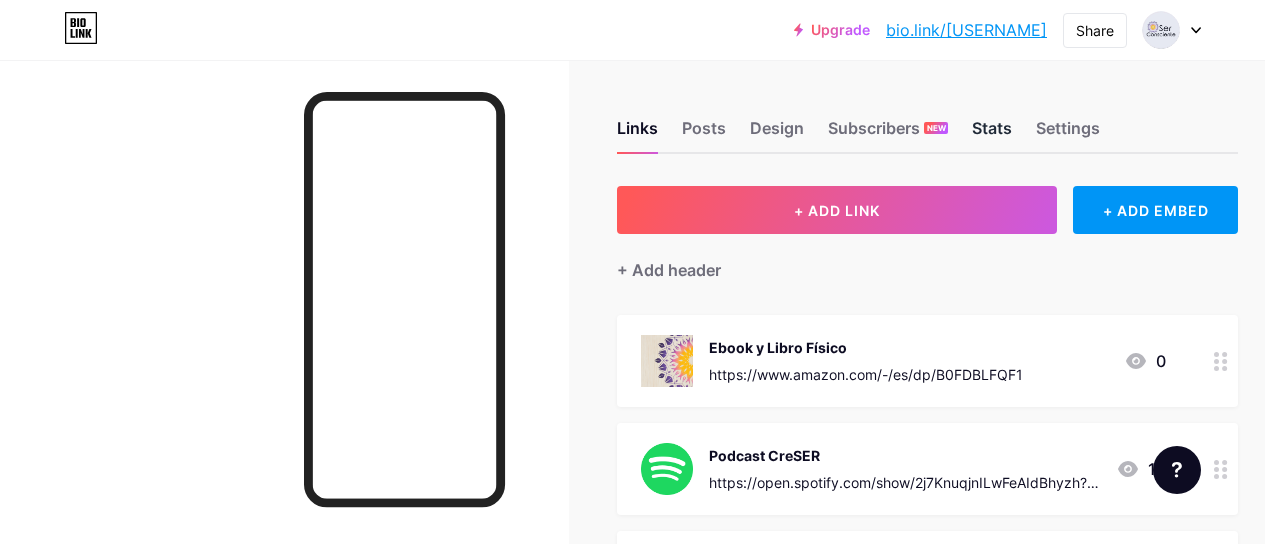 click on "Stats" at bounding box center (992, 134) 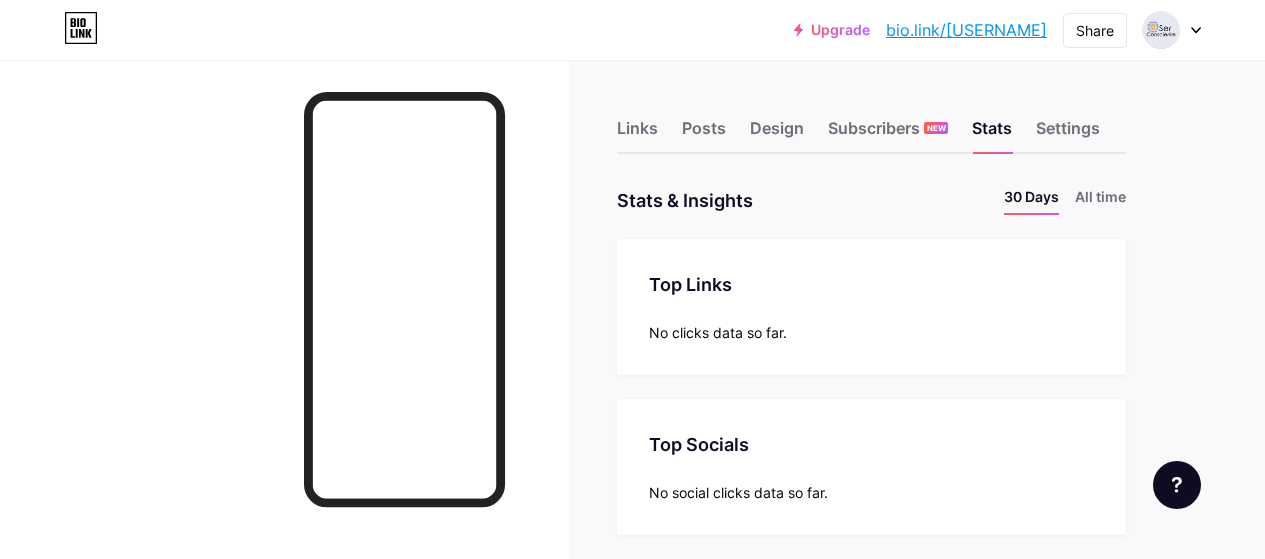 scroll, scrollTop: 999441, scrollLeft: 998735, axis: both 